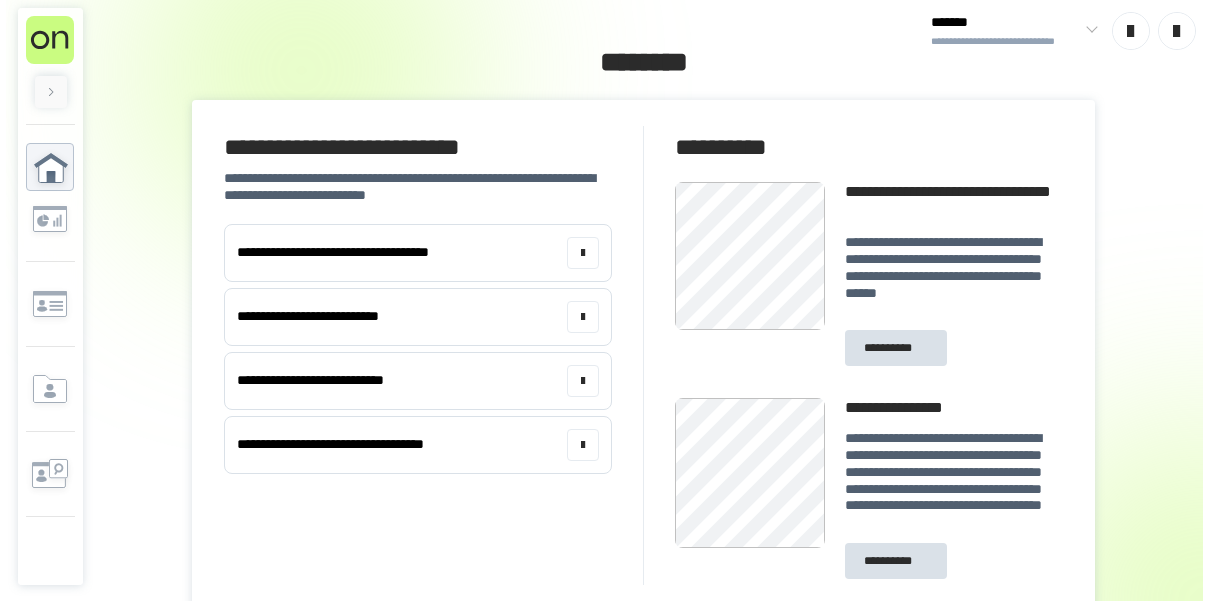 scroll, scrollTop: 0, scrollLeft: 0, axis: both 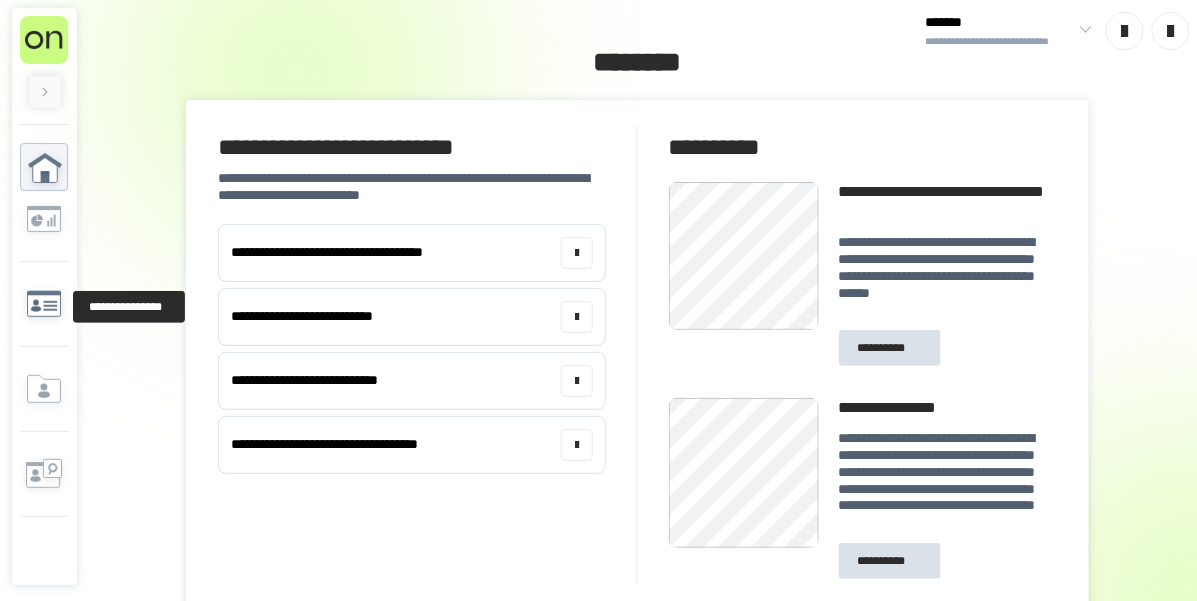 click 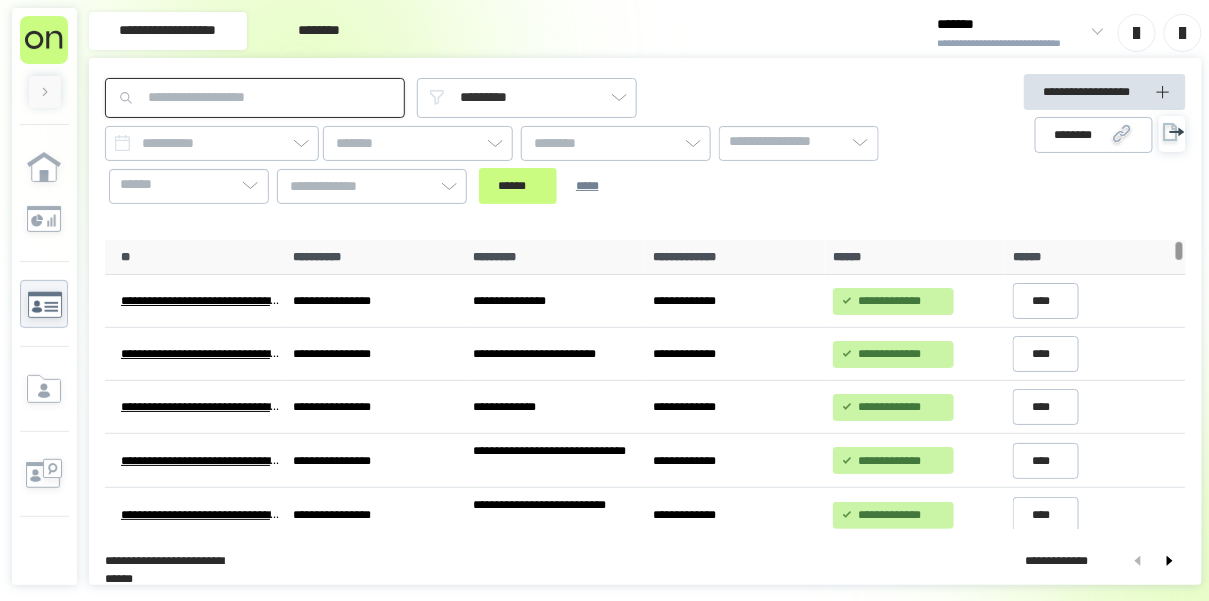 click at bounding box center (255, 98) 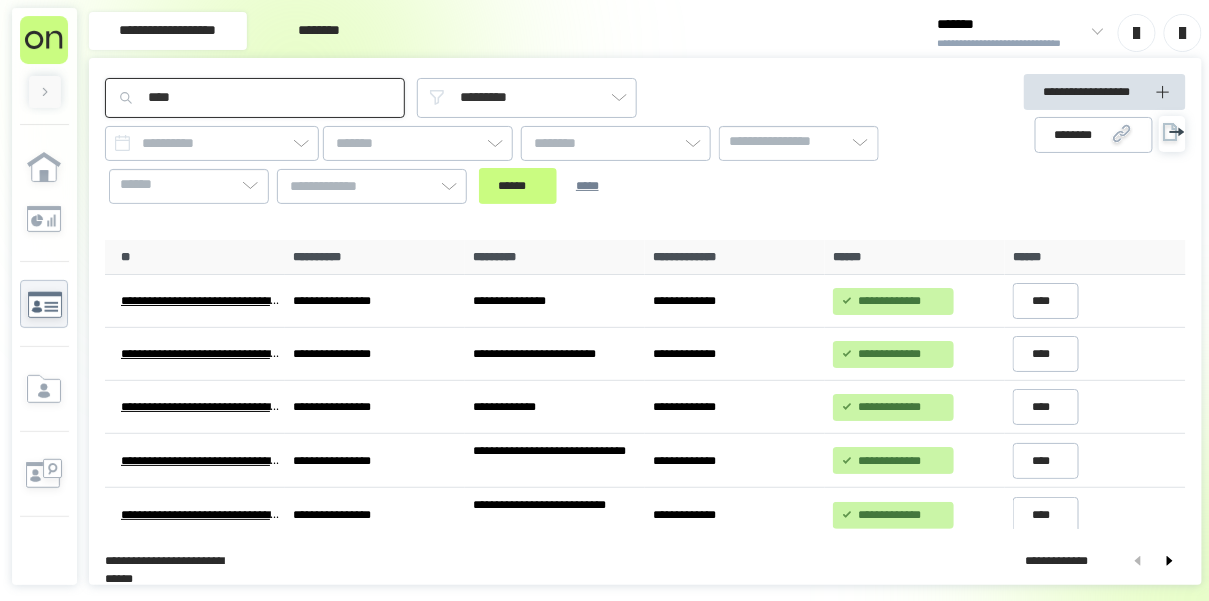 click on "******" at bounding box center (518, 186) 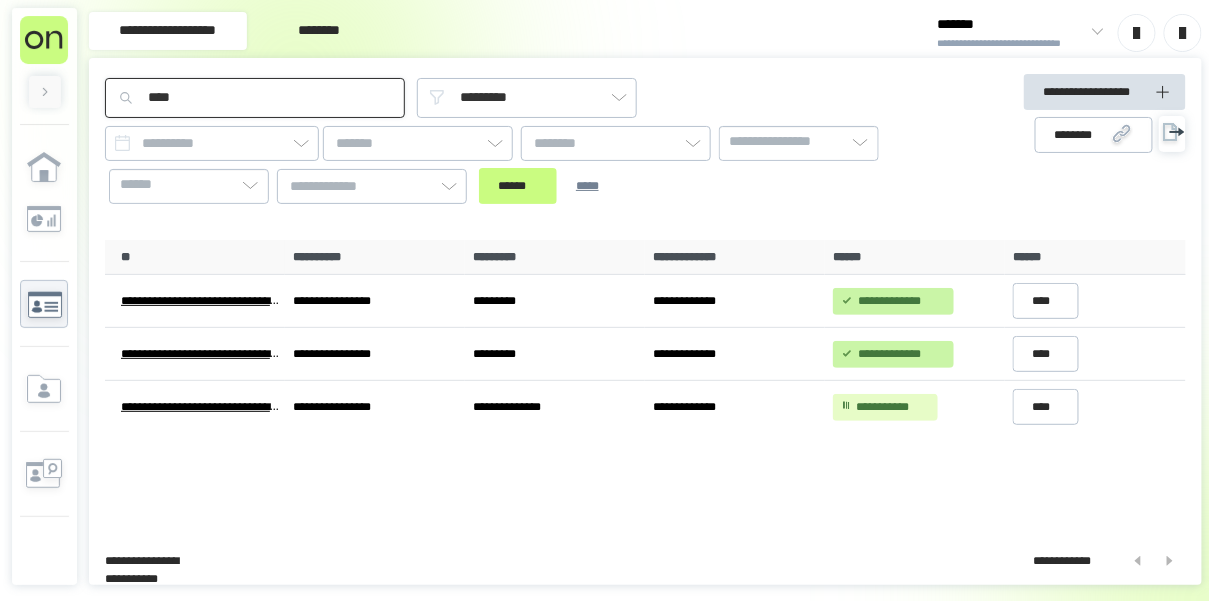 click on "****" at bounding box center (255, 98) 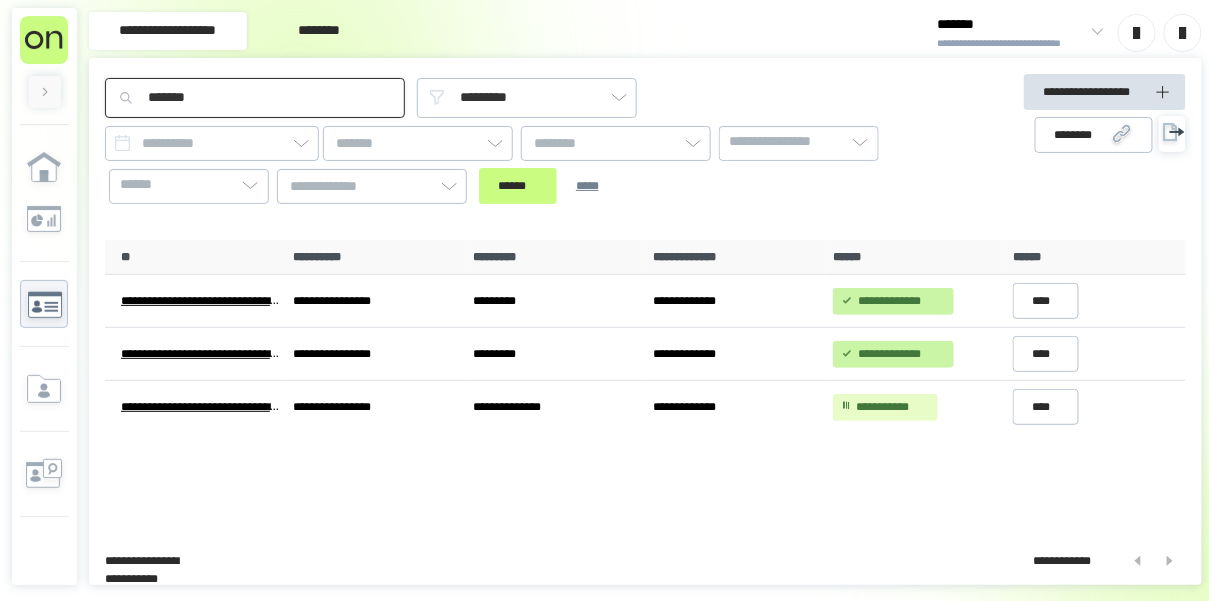 click on "******" at bounding box center [518, 186] 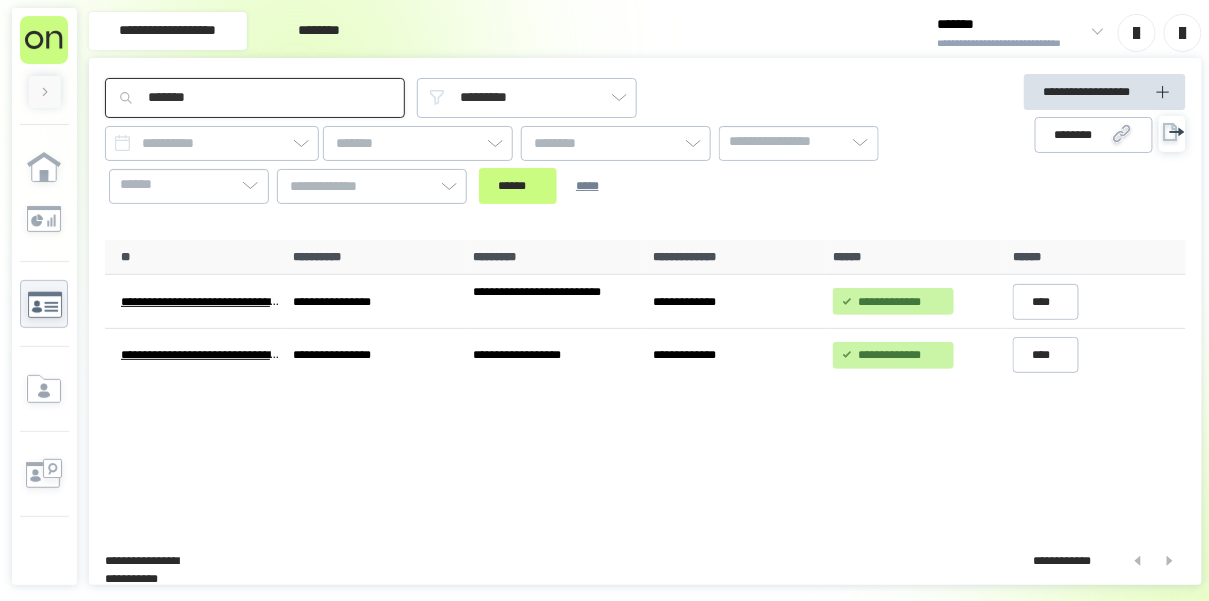 click on "*******" at bounding box center (255, 98) 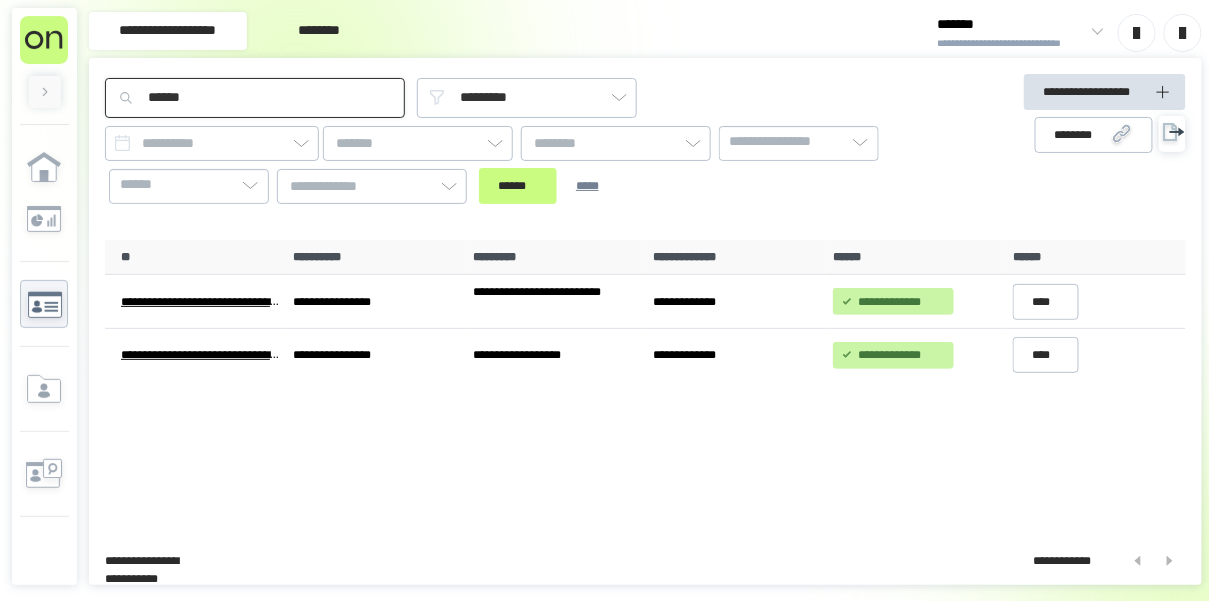 click on "******" at bounding box center [518, 186] 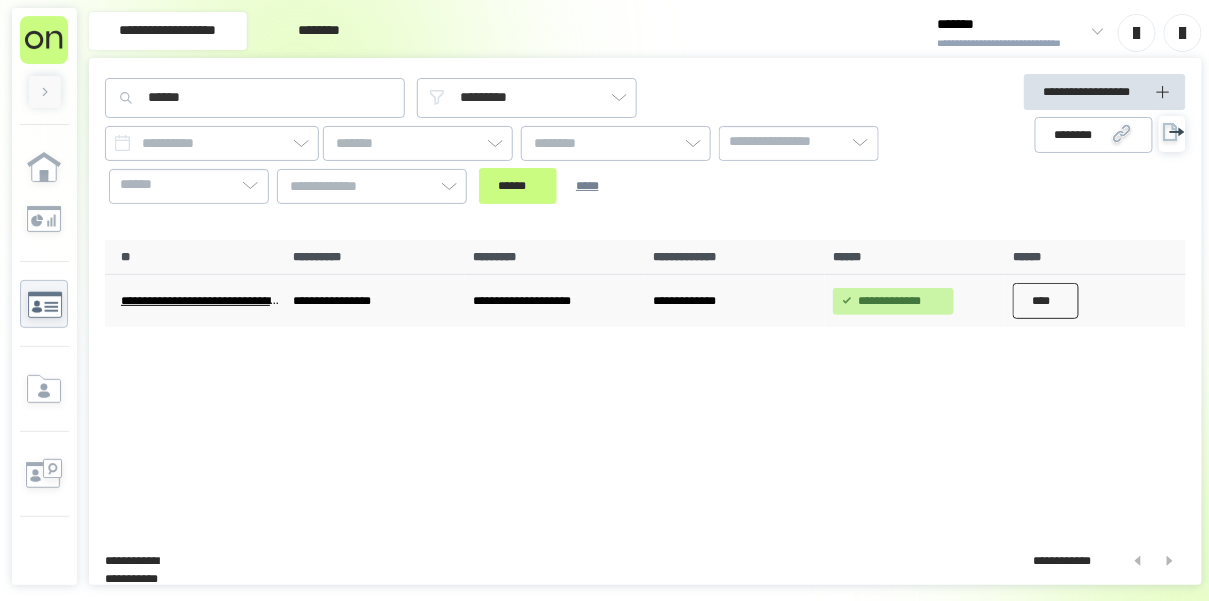 click on "****" at bounding box center (1046, 301) 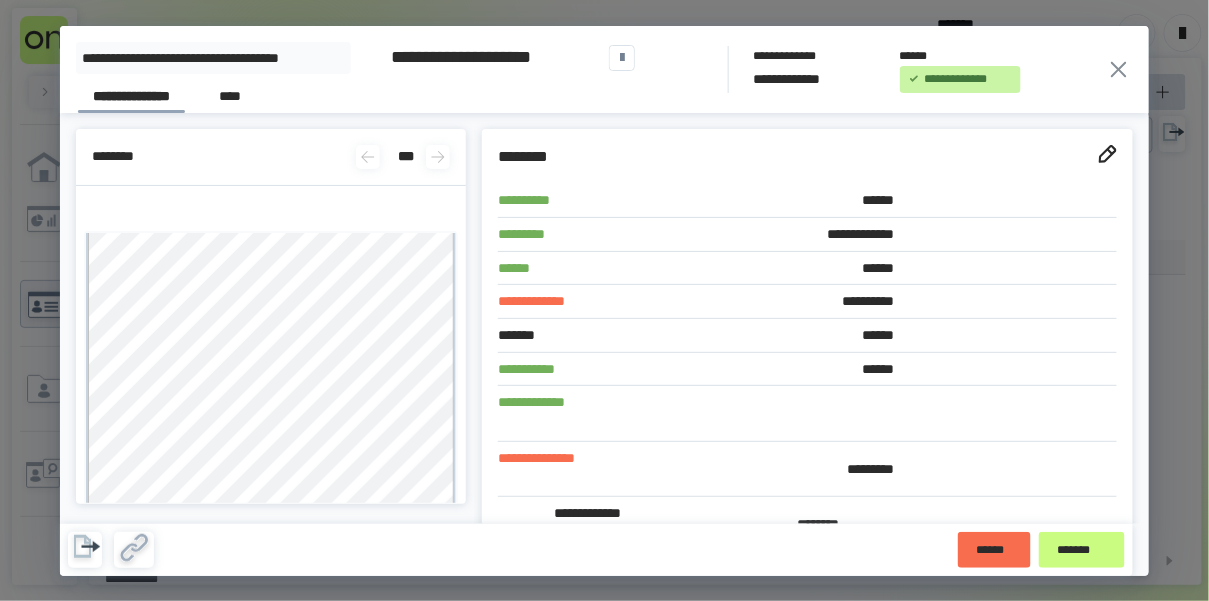 scroll, scrollTop: 0, scrollLeft: 0, axis: both 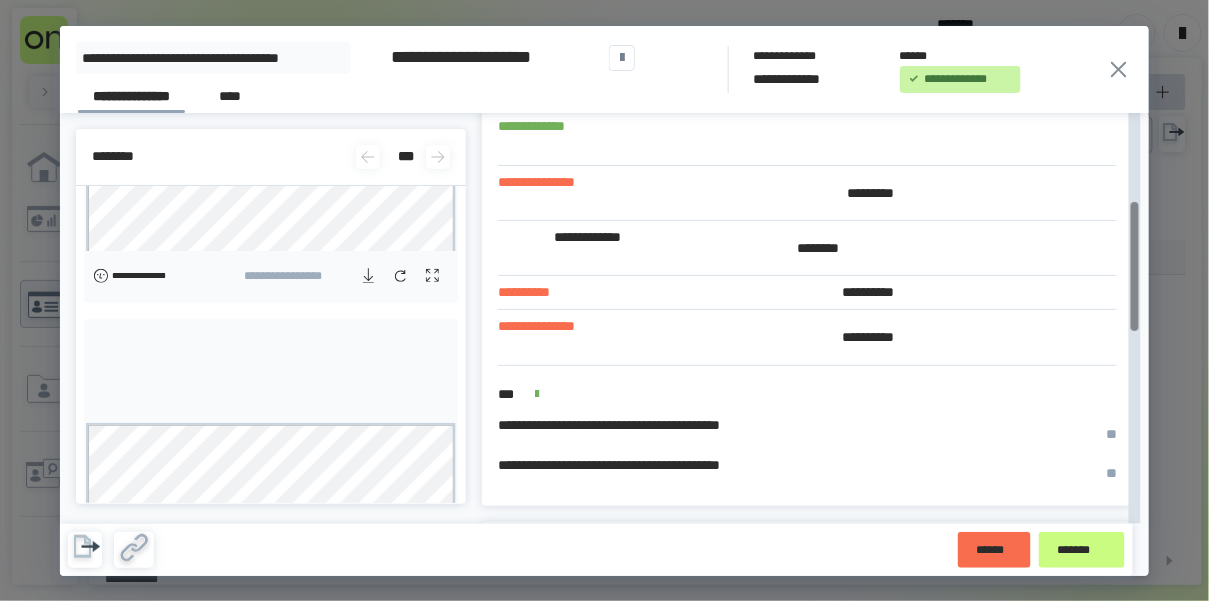 click on "*********" at bounding box center (802, 194) 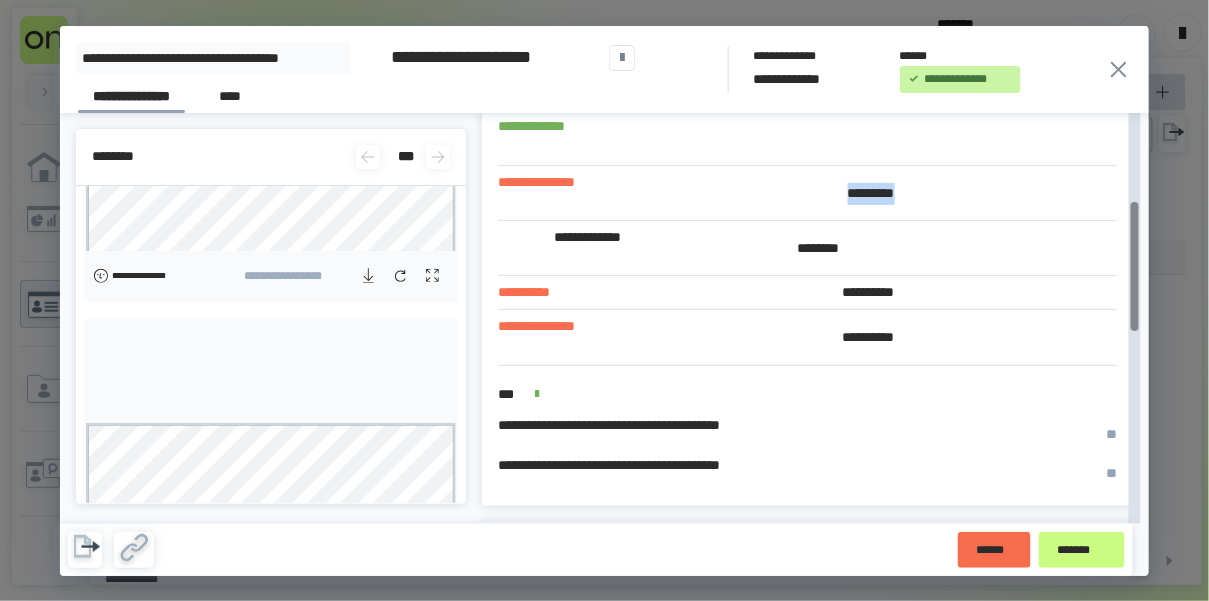 click on "*********" at bounding box center (802, 194) 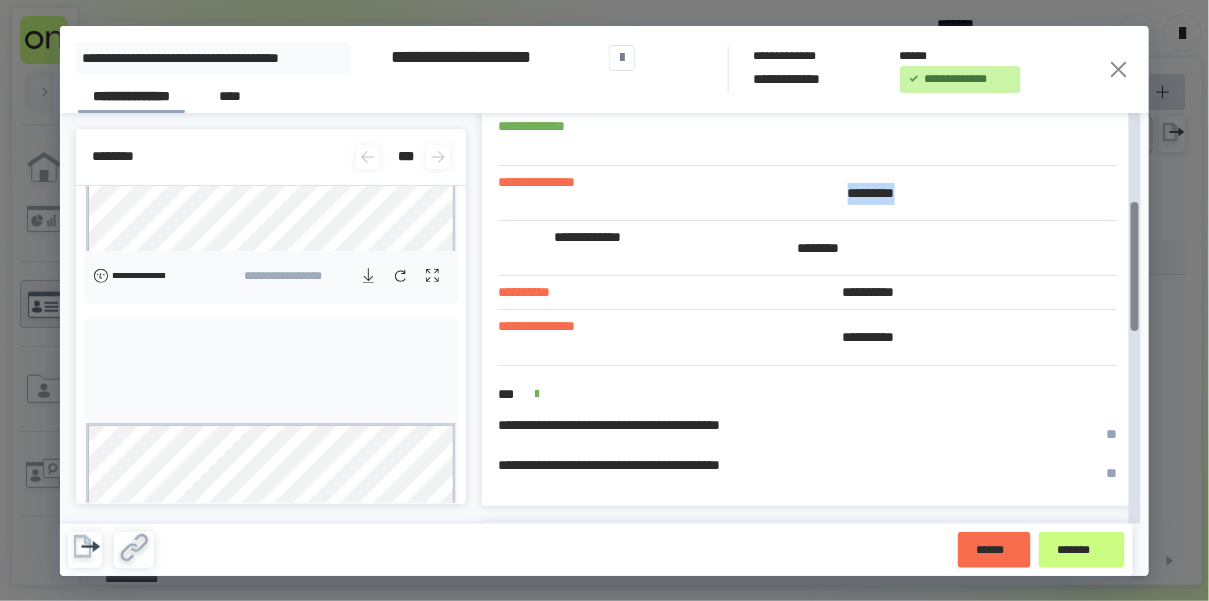 copy on "*********" 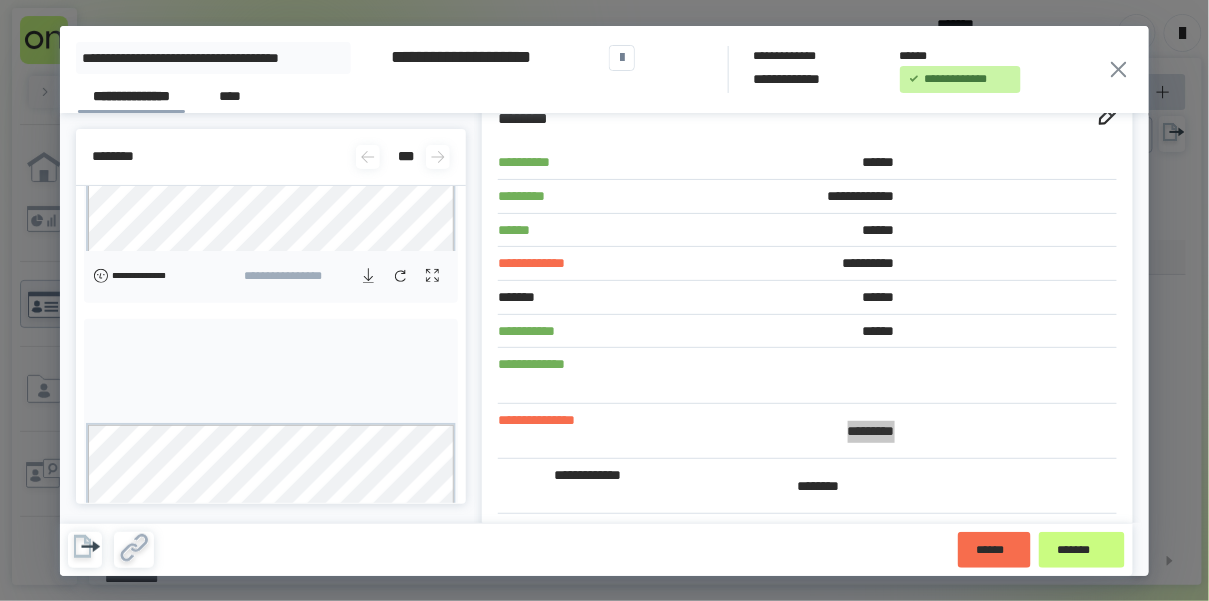 scroll, scrollTop: 18, scrollLeft: 0, axis: vertical 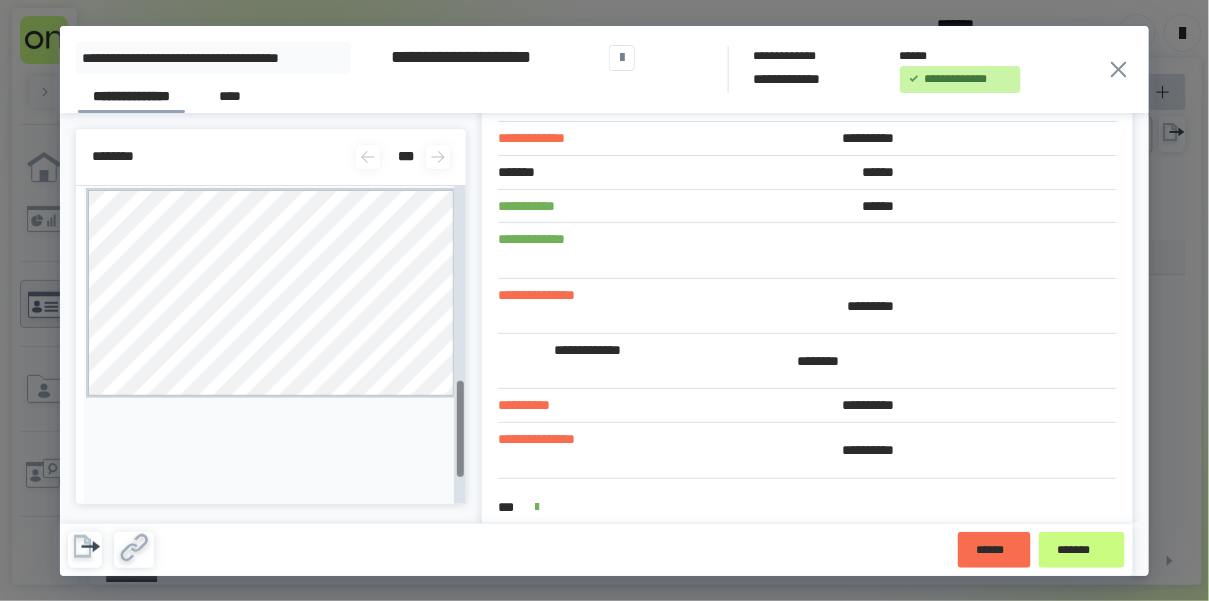 click on "**********" at bounding box center (604, 300) 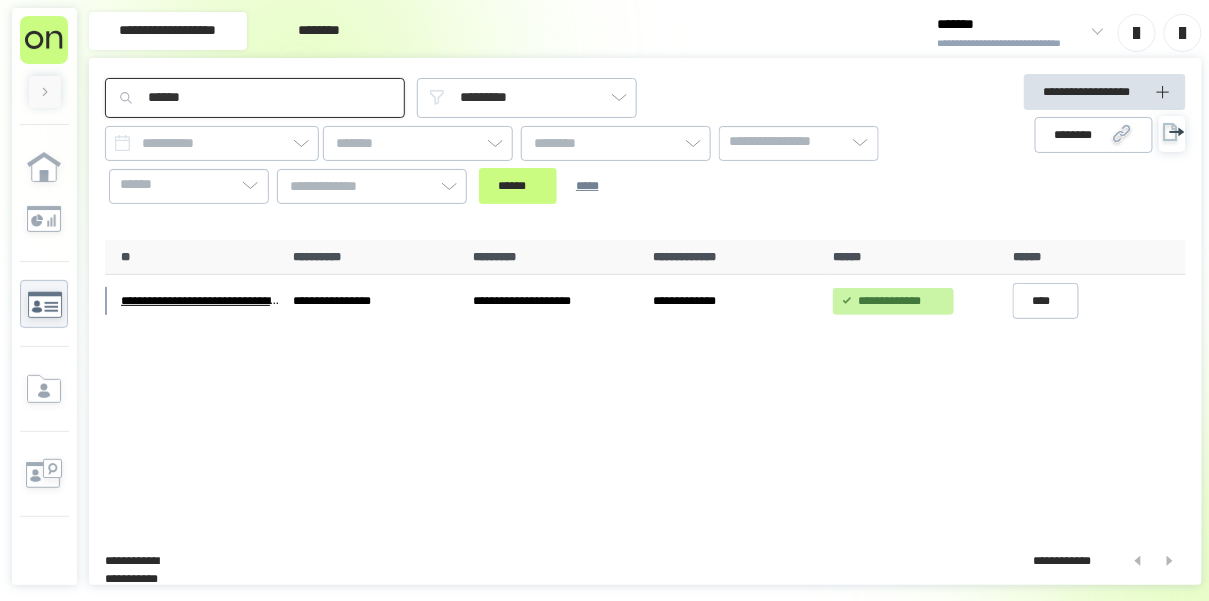 click on "******" at bounding box center [255, 98] 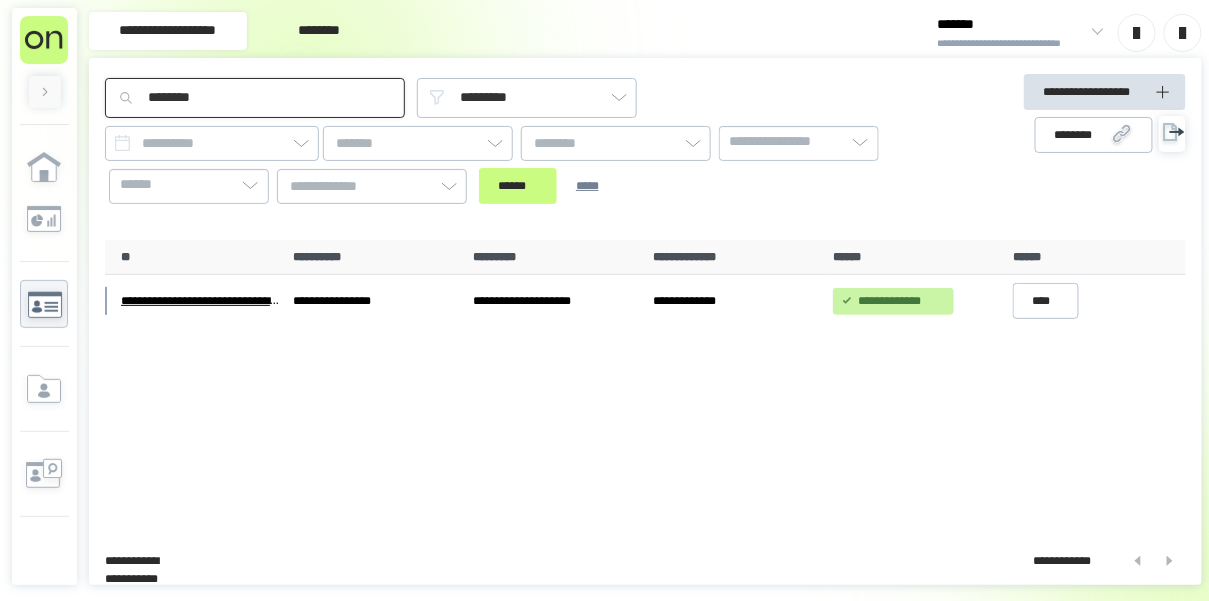 click on "******" at bounding box center [518, 186] 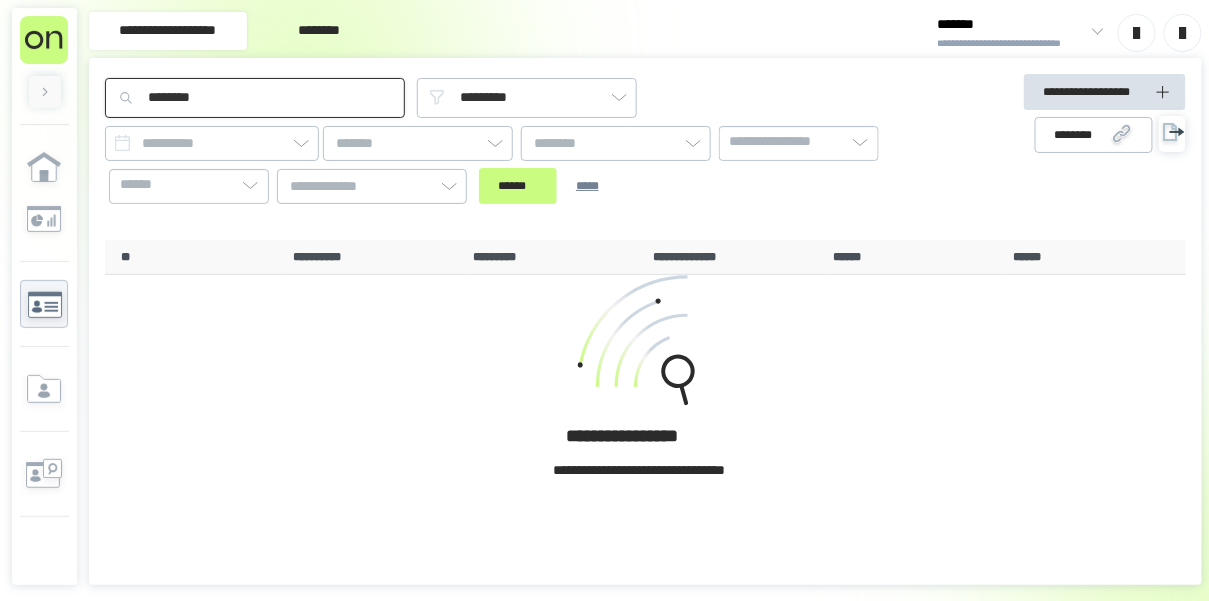 click on "********" at bounding box center (255, 98) 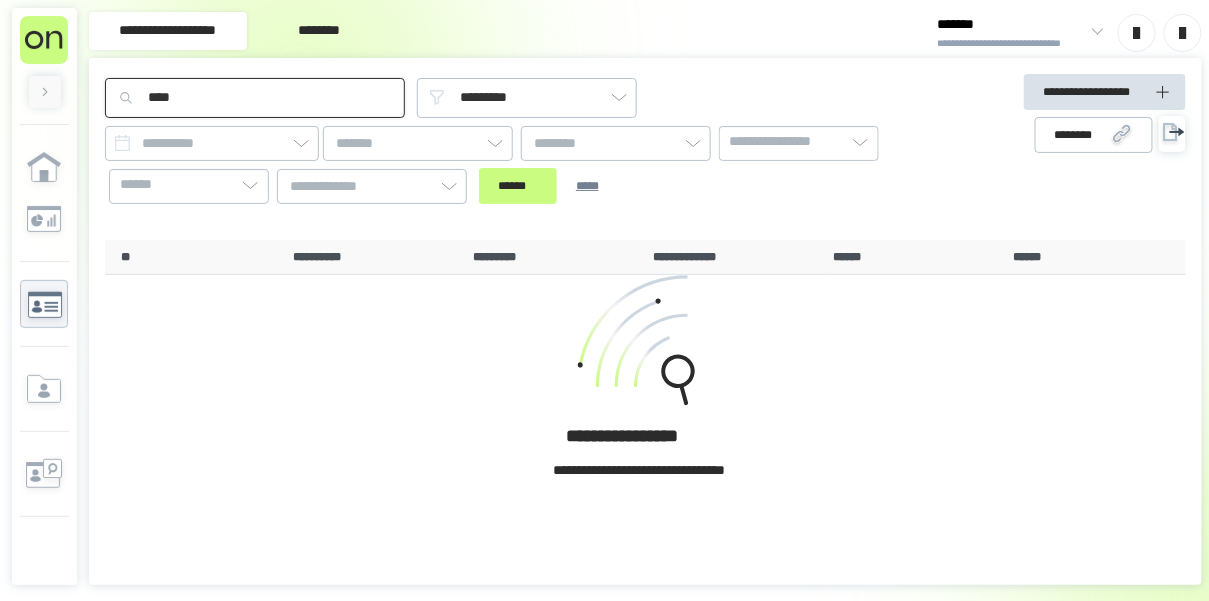 type on "****" 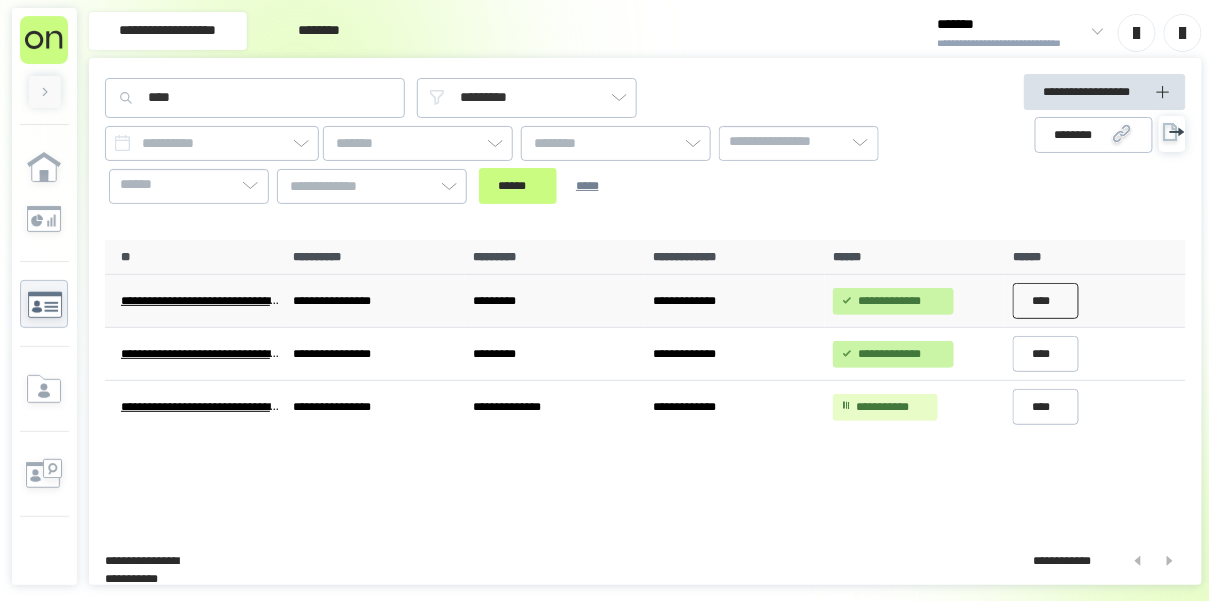 click on "****" at bounding box center [1046, 301] 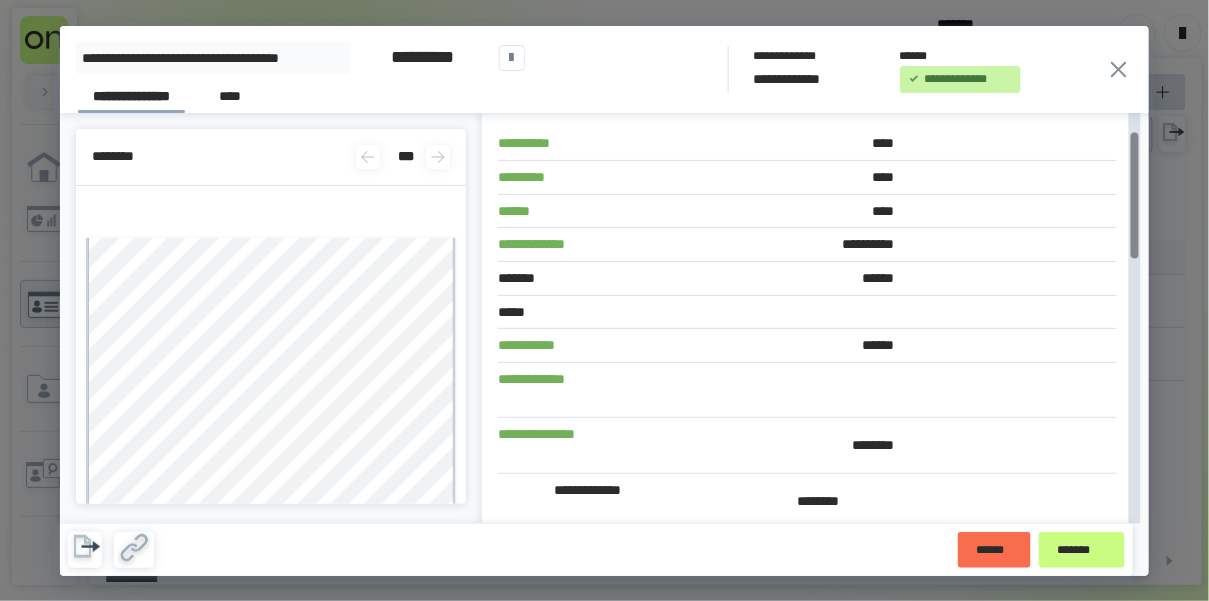 scroll, scrollTop: 52, scrollLeft: 0, axis: vertical 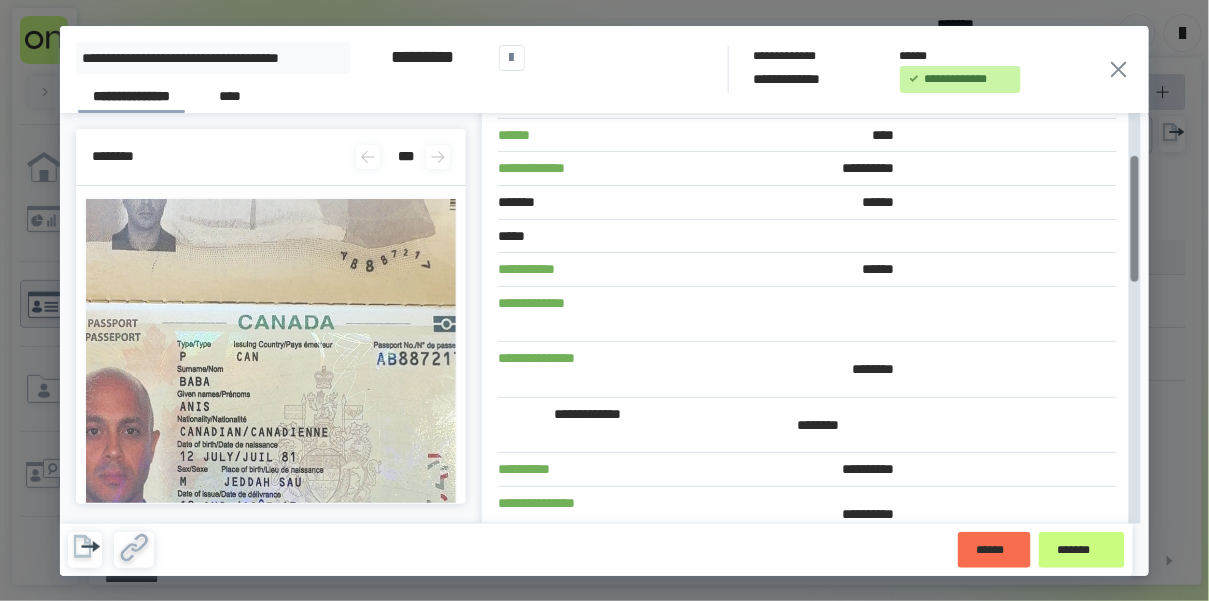 click on "********" at bounding box center (802, 370) 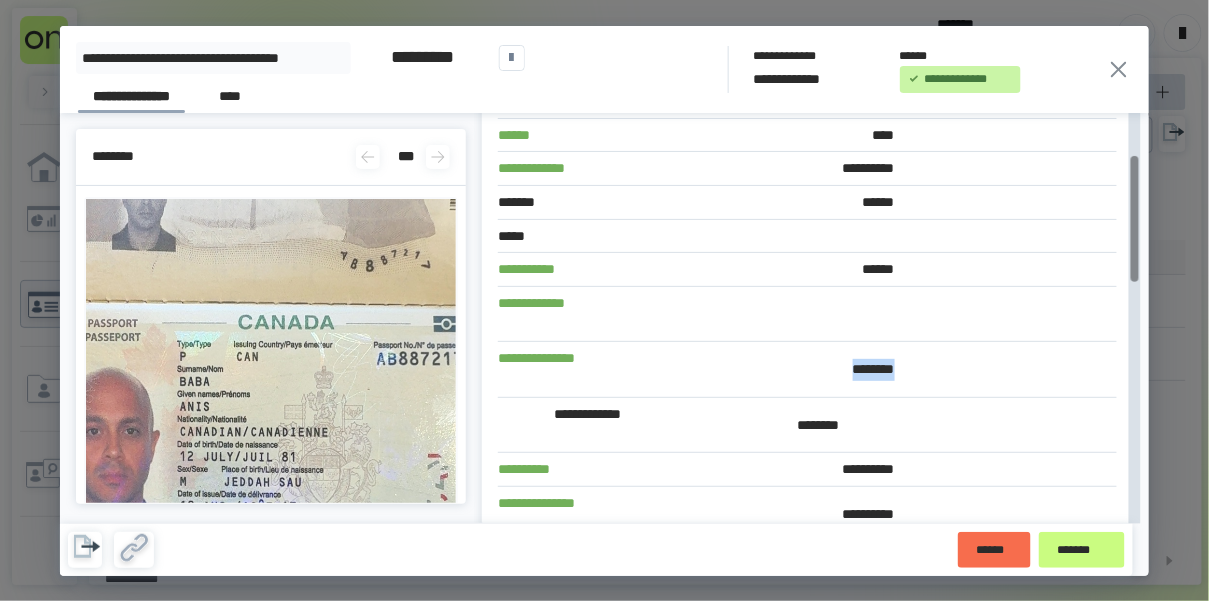 click on "********" at bounding box center (802, 370) 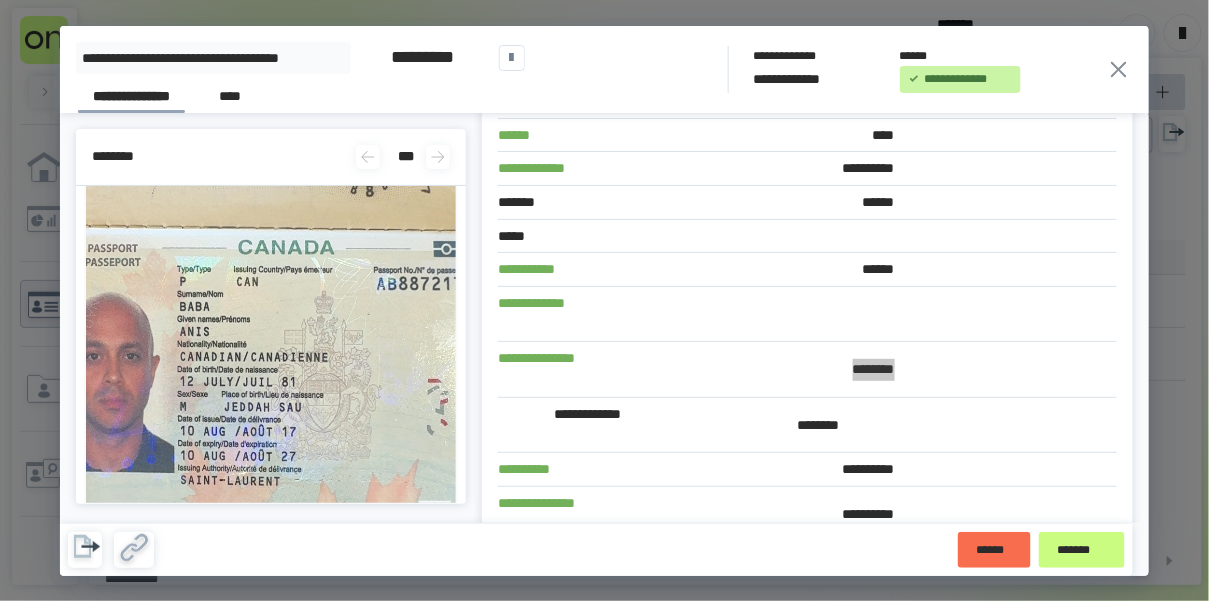 scroll, scrollTop: 631, scrollLeft: 0, axis: vertical 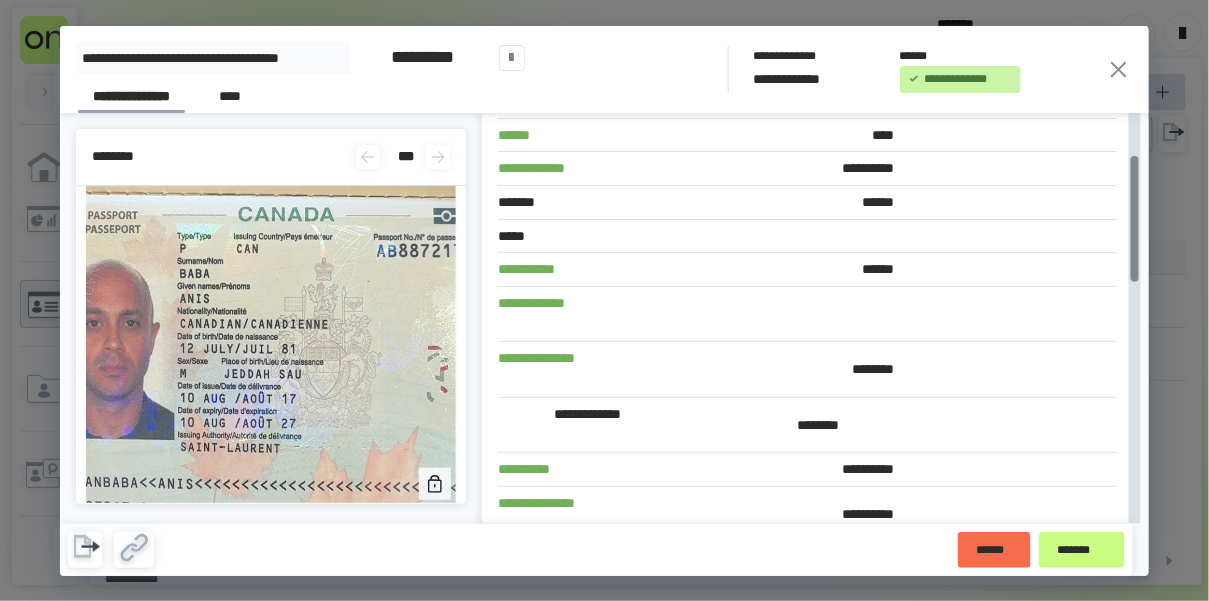 click on "**********" at bounding box center (604, 300) 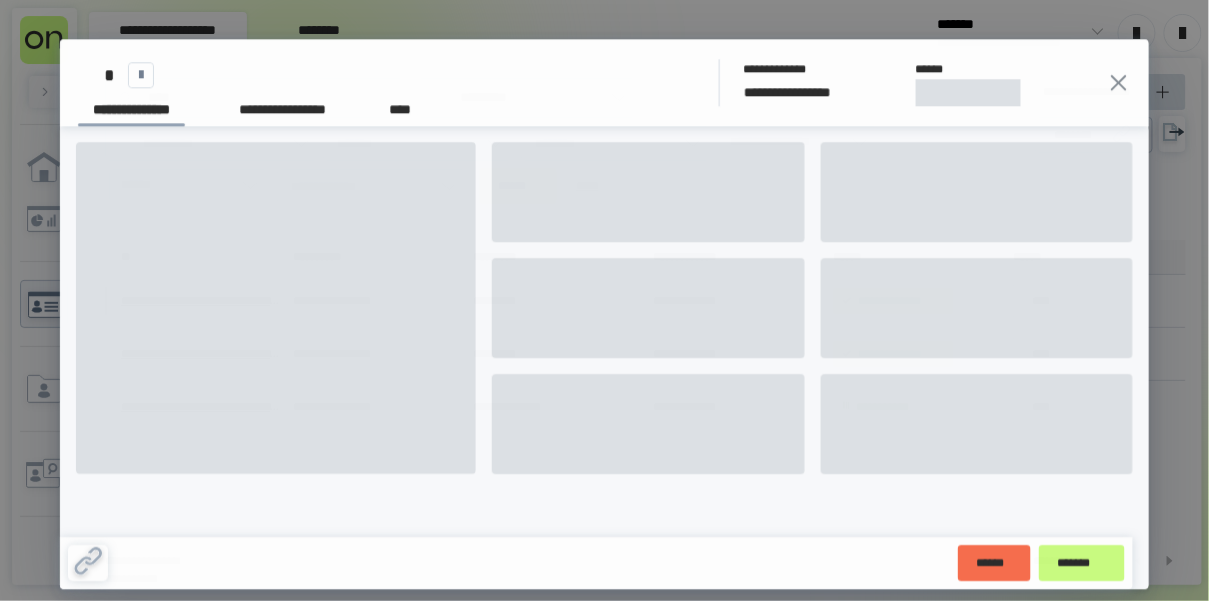 click on "**********" at bounding box center [649, 58] 